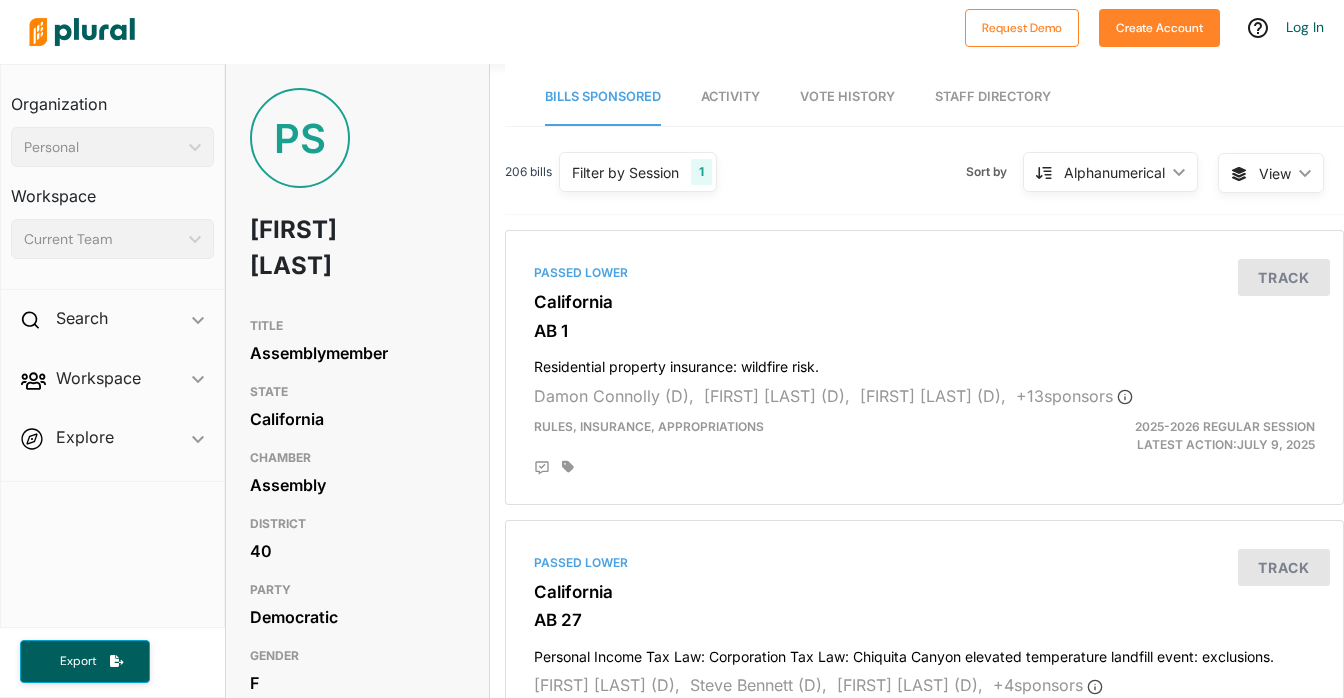 scroll, scrollTop: 0, scrollLeft: 0, axis: both 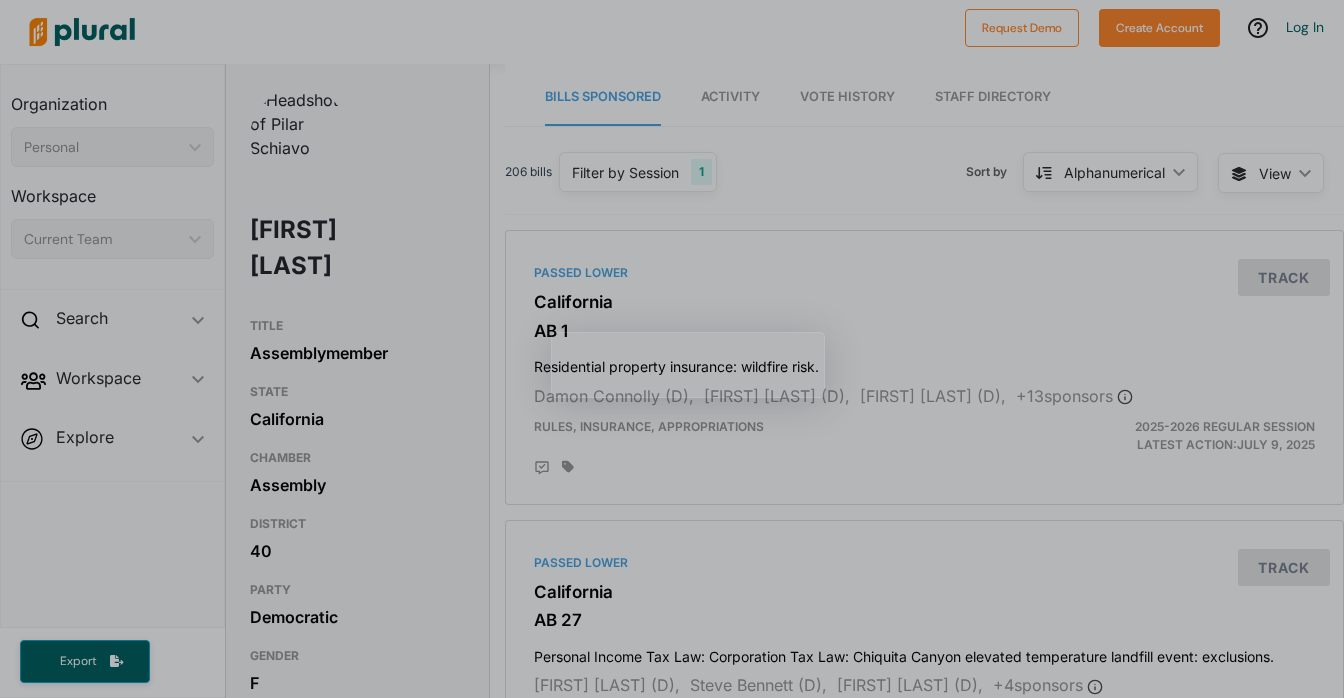 click at bounding box center [82, 32] 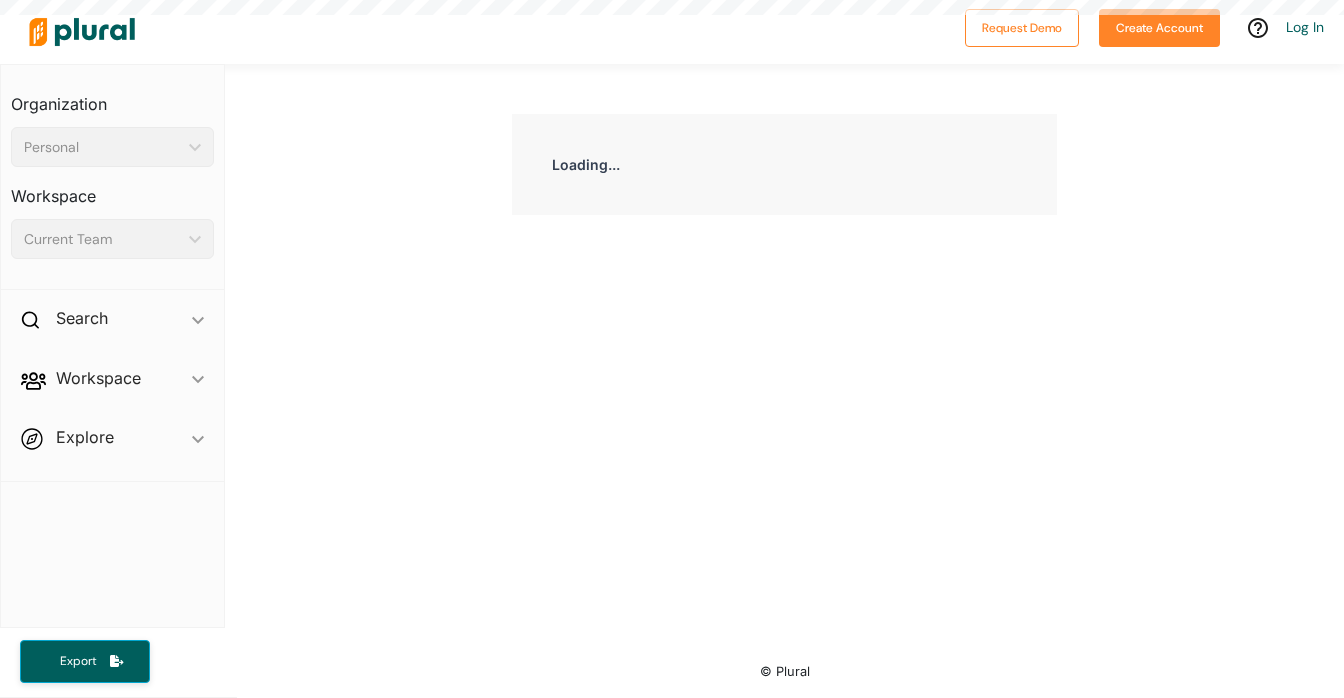 scroll, scrollTop: 0, scrollLeft: 0, axis: both 